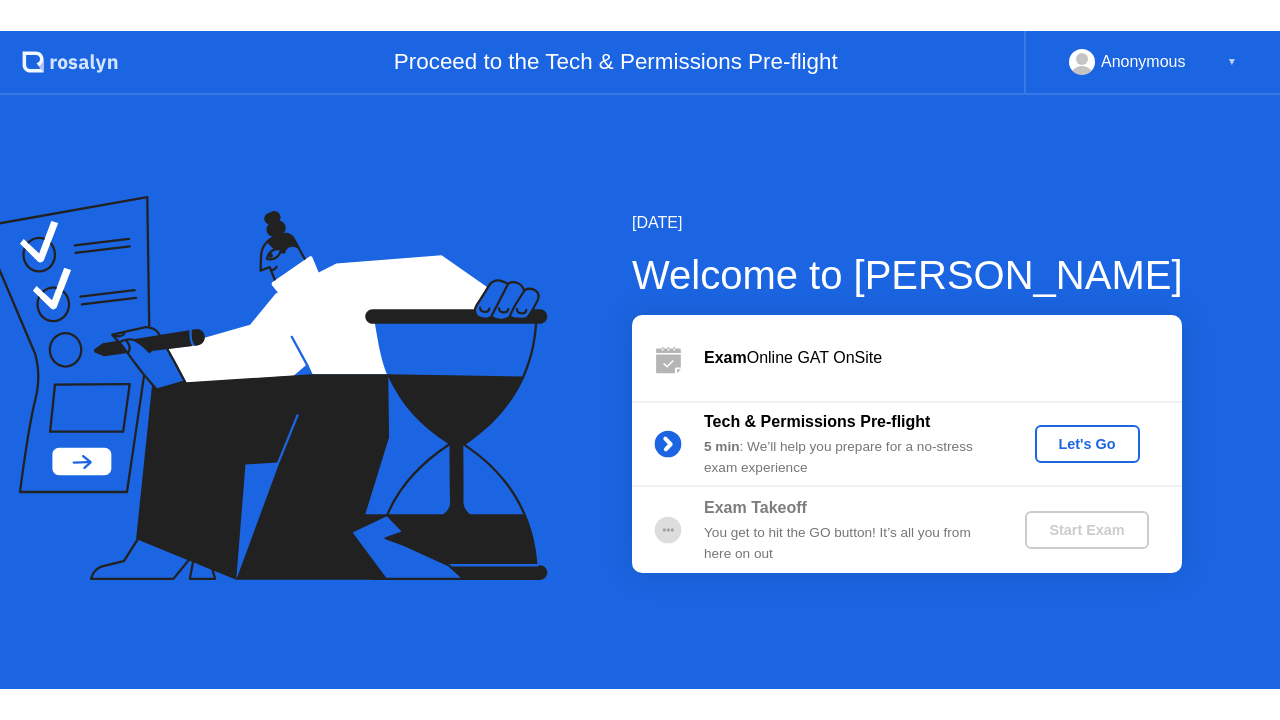 scroll, scrollTop: 0, scrollLeft: 0, axis: both 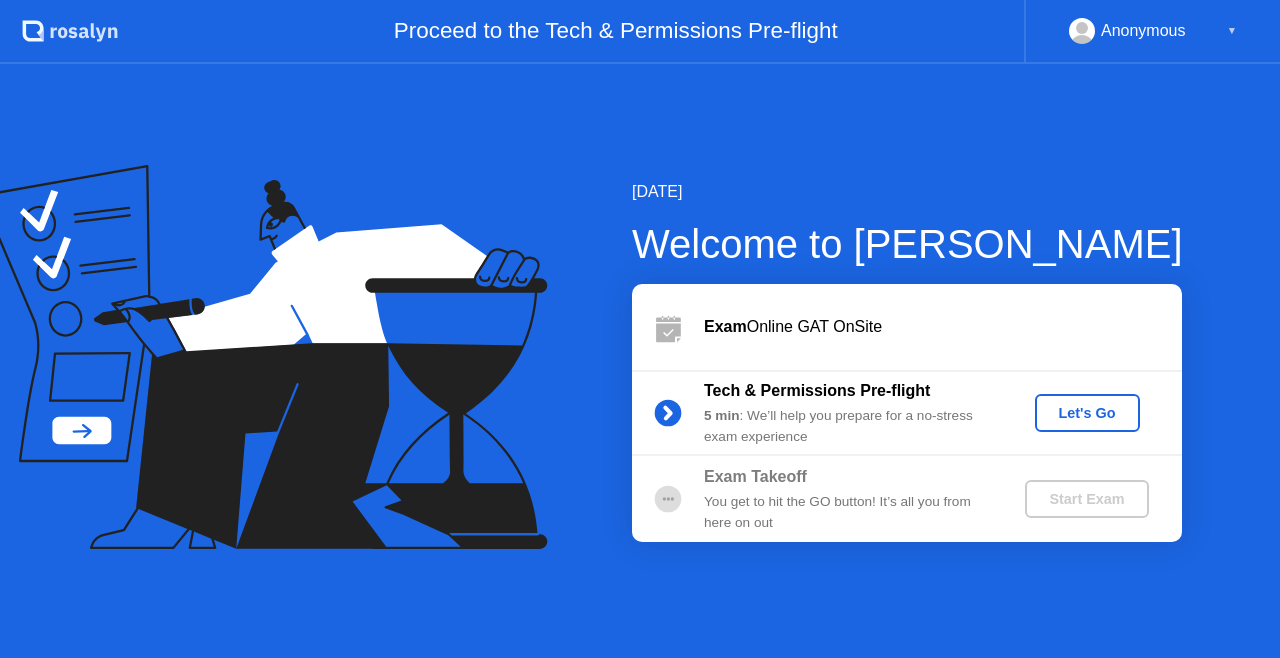click on "Let's Go" 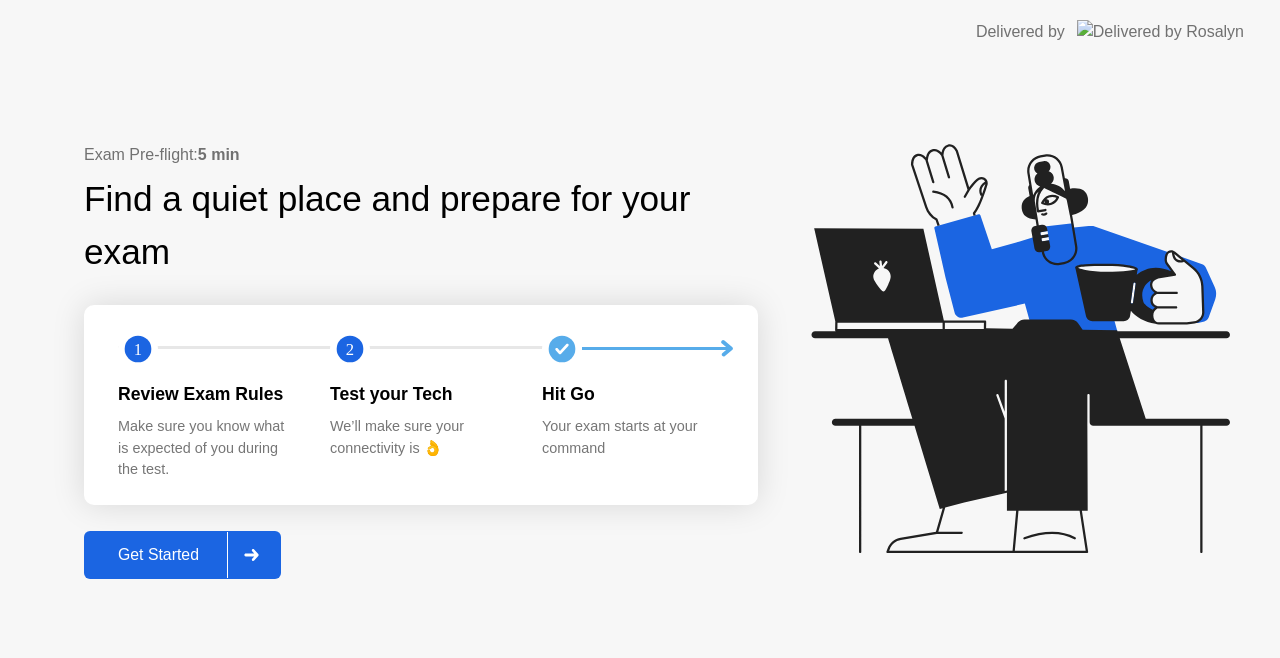 click on "Get Started" 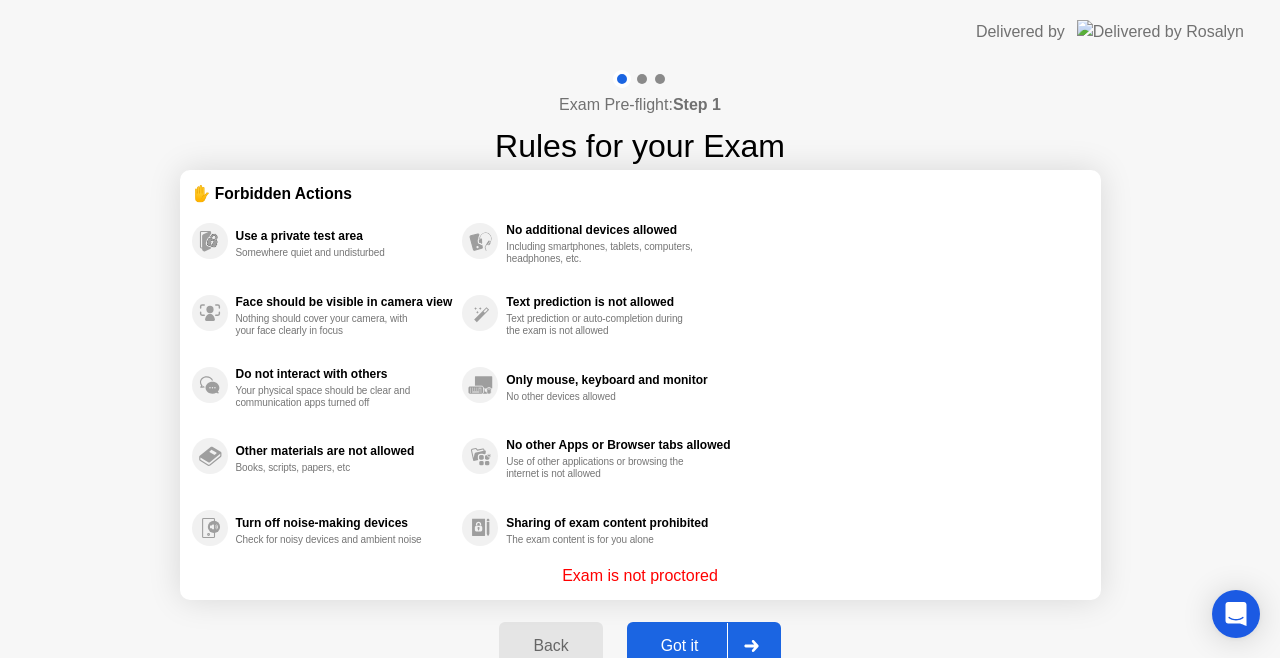 click on "Got it" 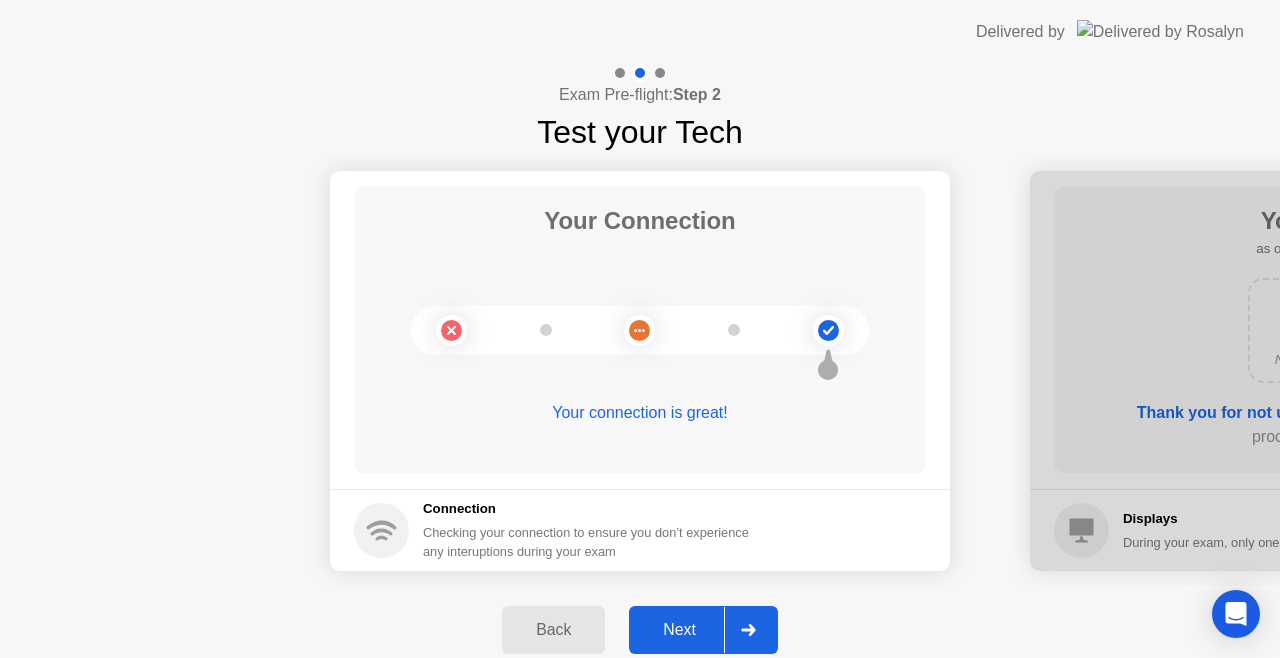 click on "Next" 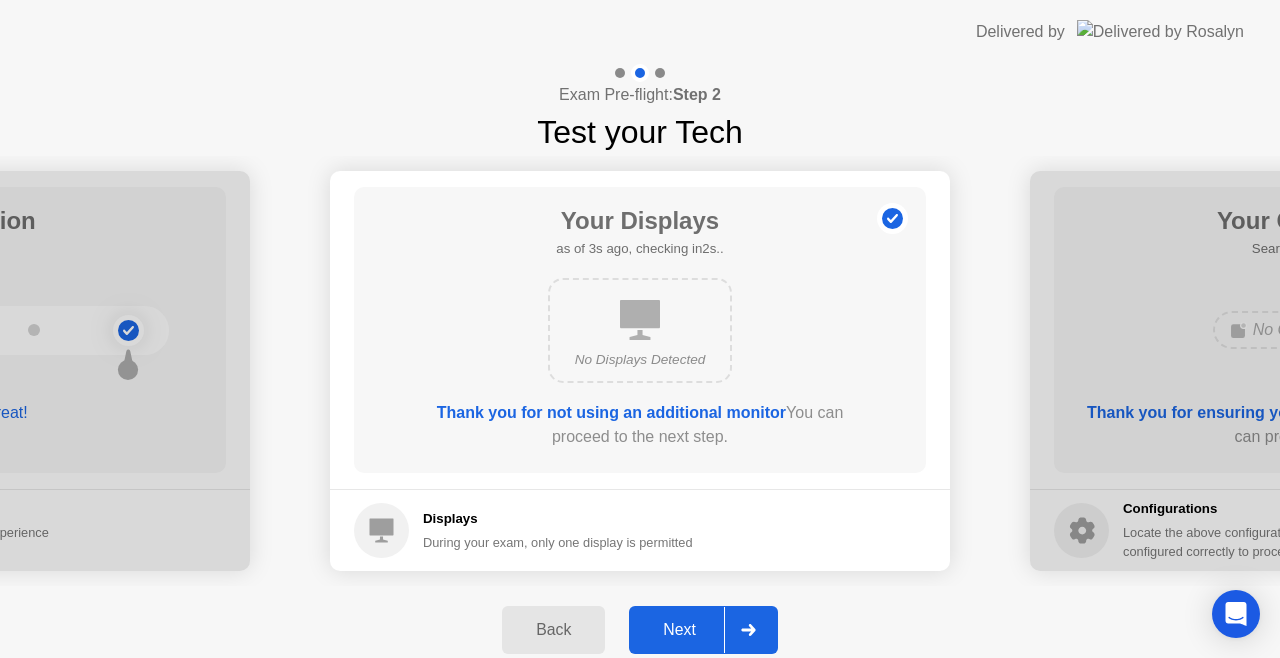 click on "Next" 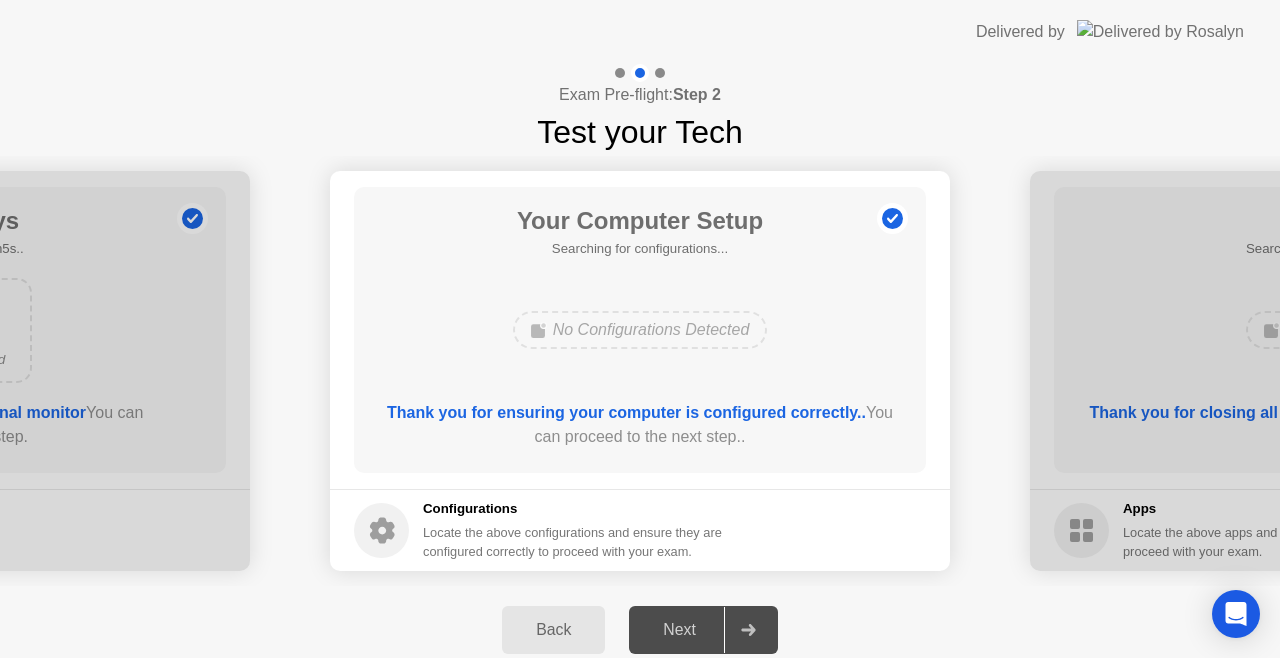click on "Next" 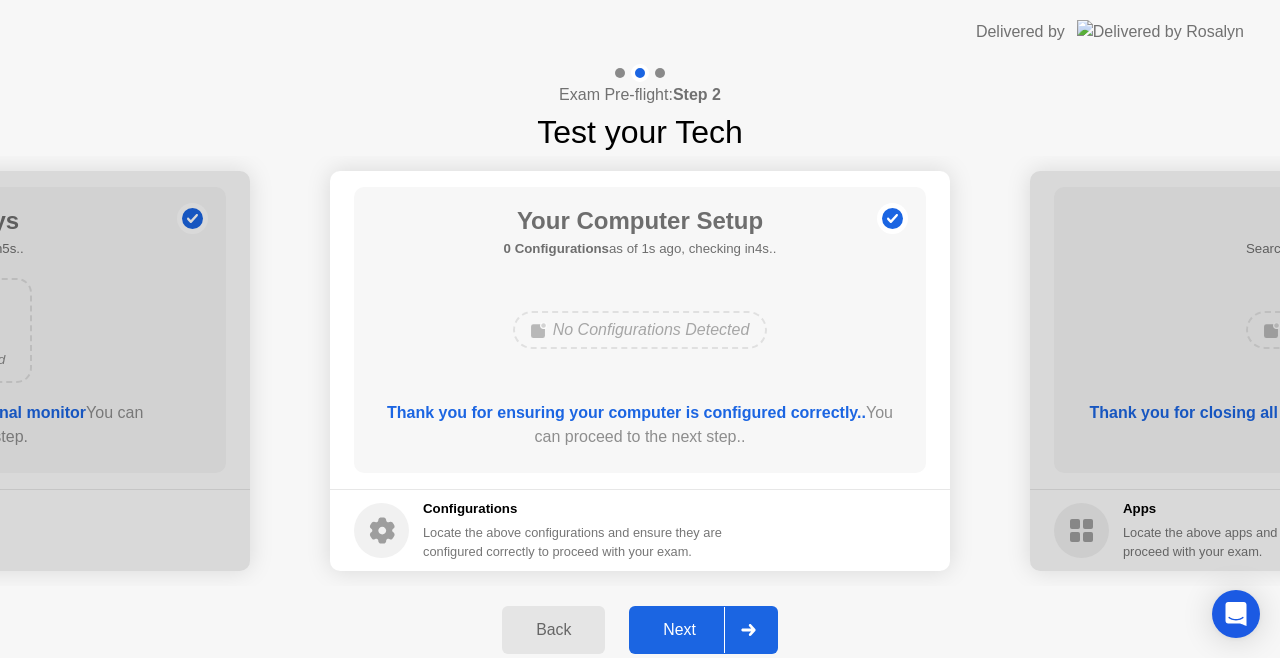 click on "Next" 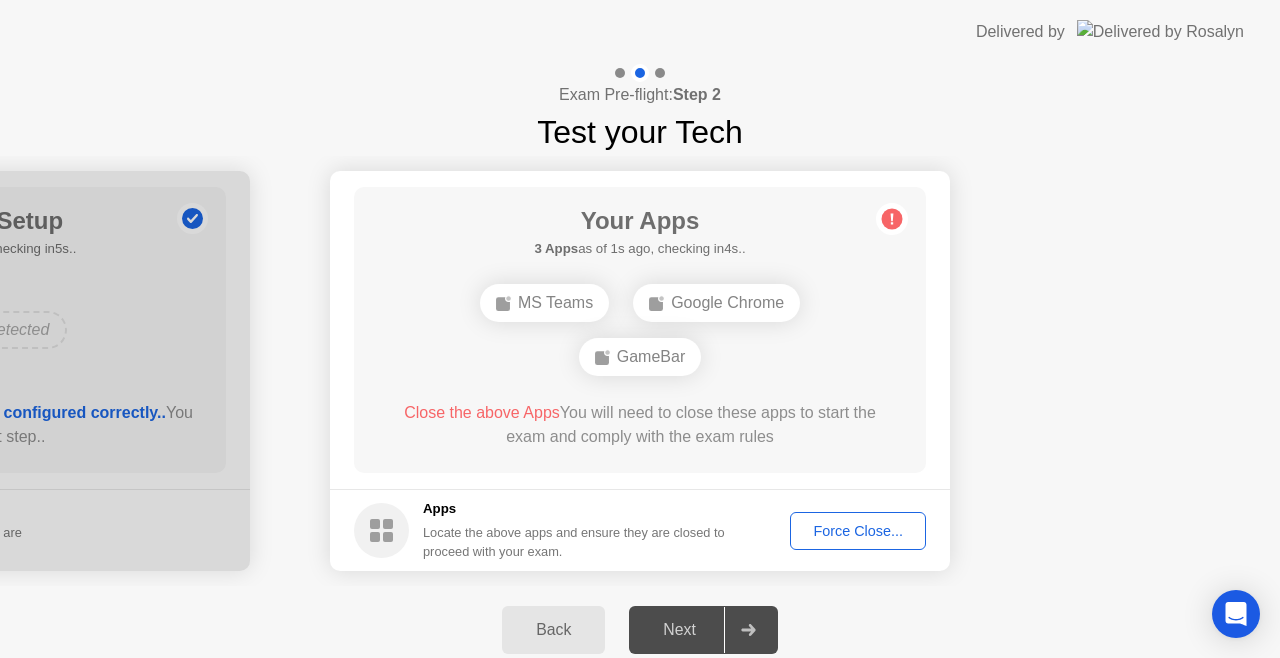 click on "Force Close..." 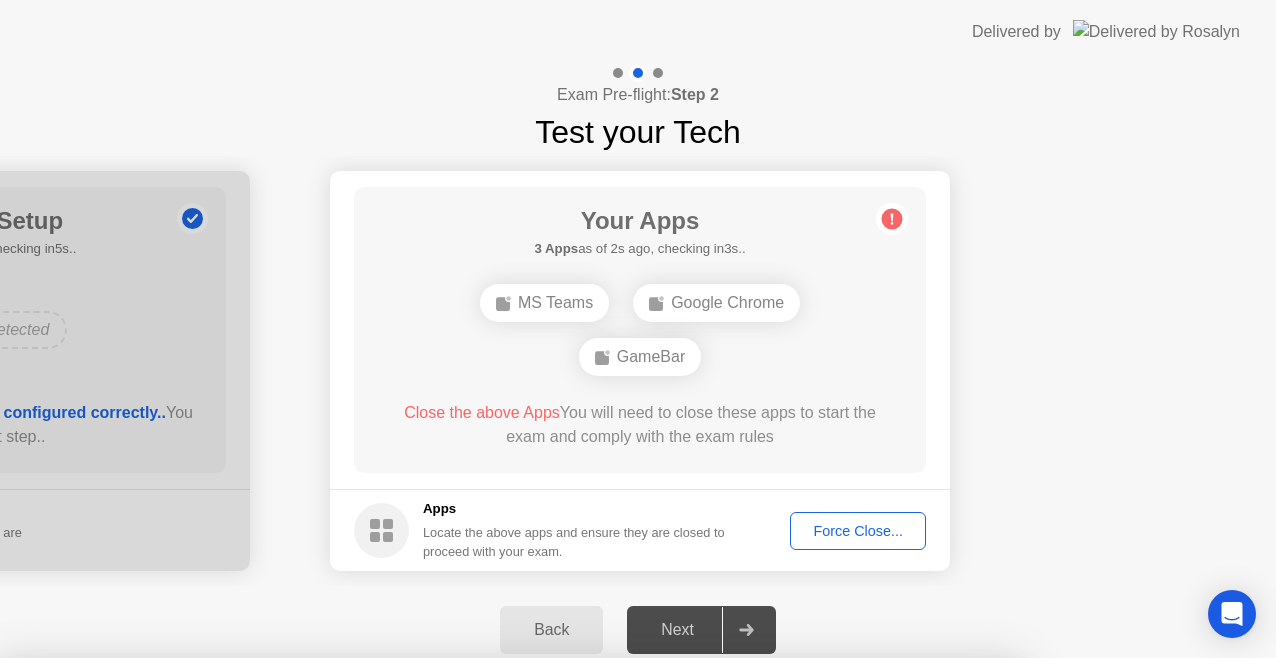 click on "Confirm" at bounding box center [577, 934] 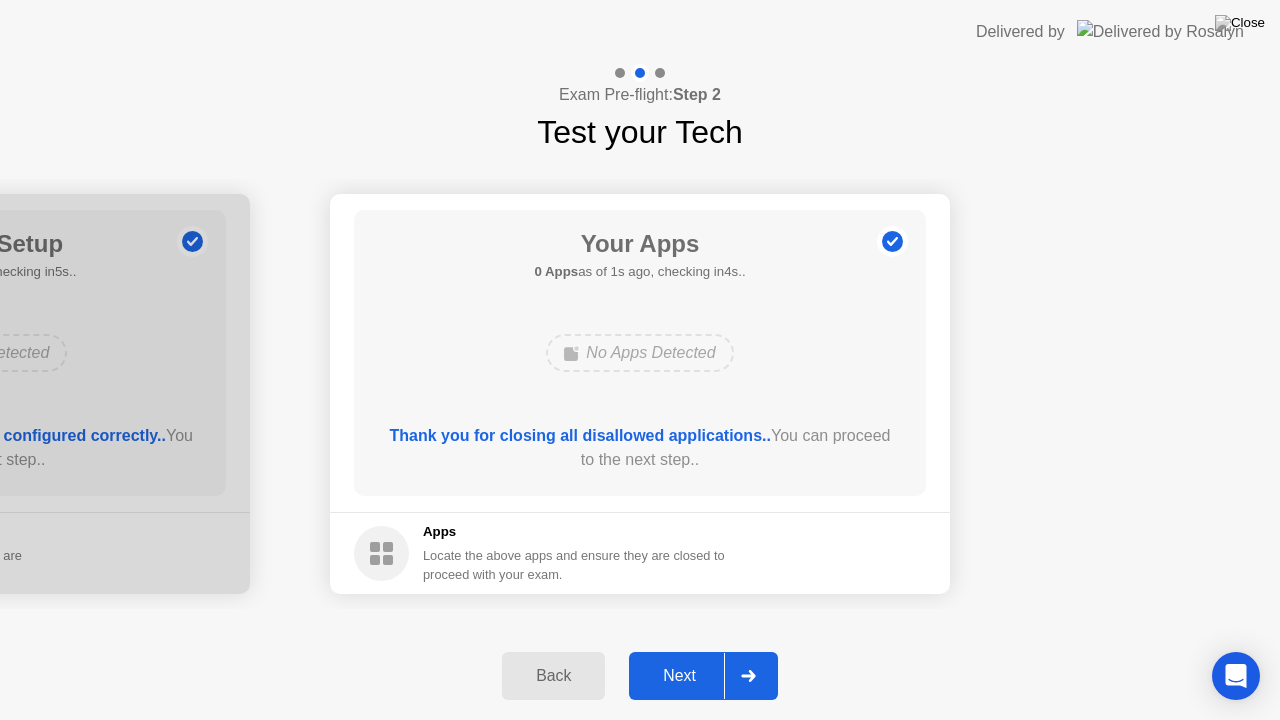 click on "Next" 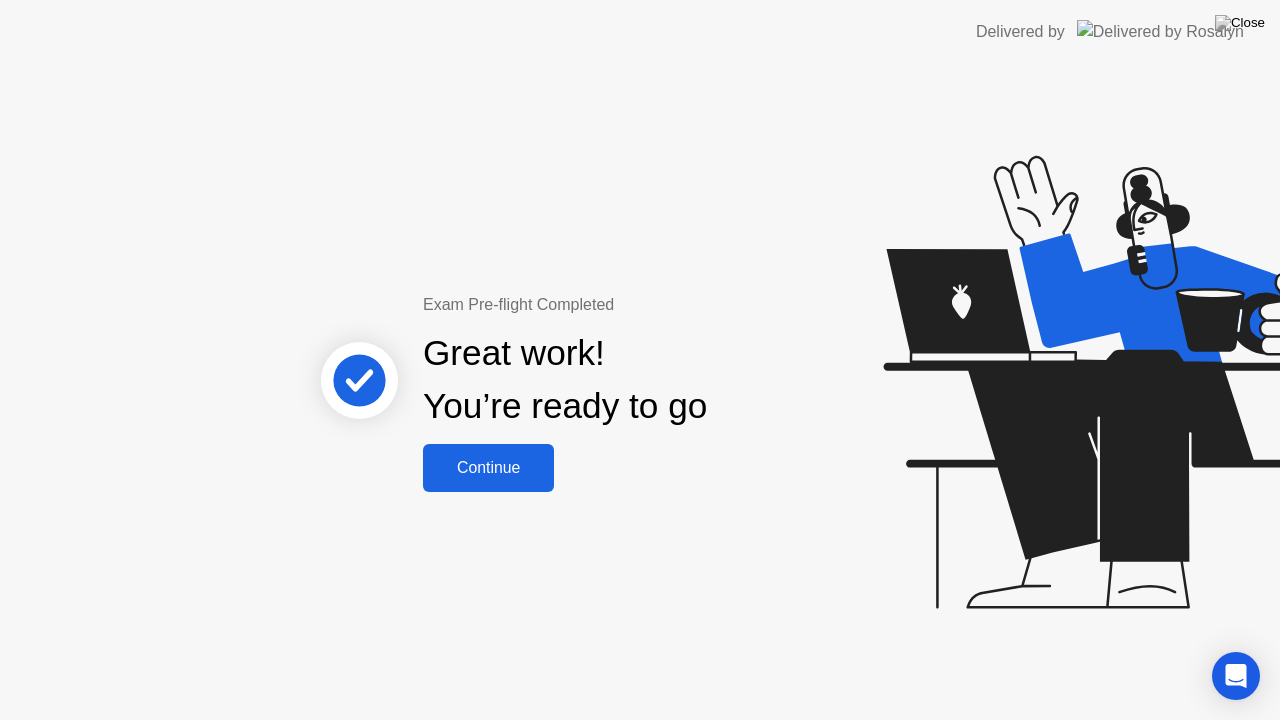 click on "Continue" 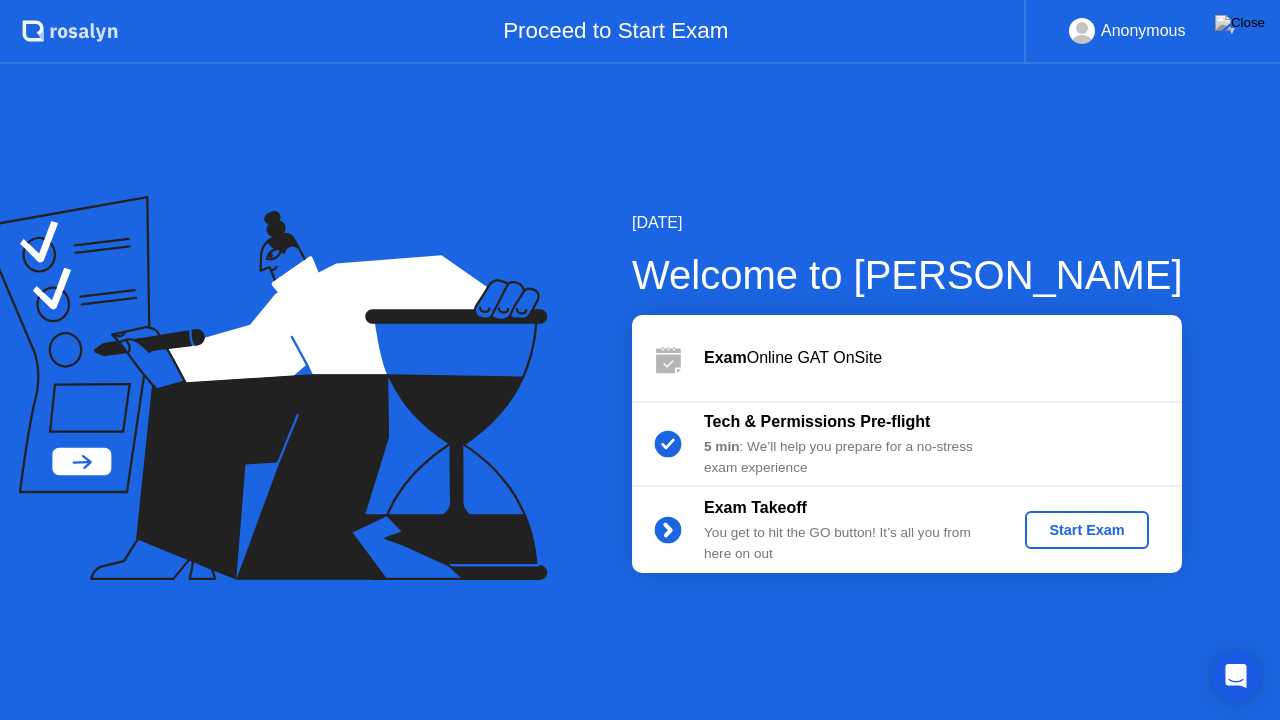 click on "Start Exam" 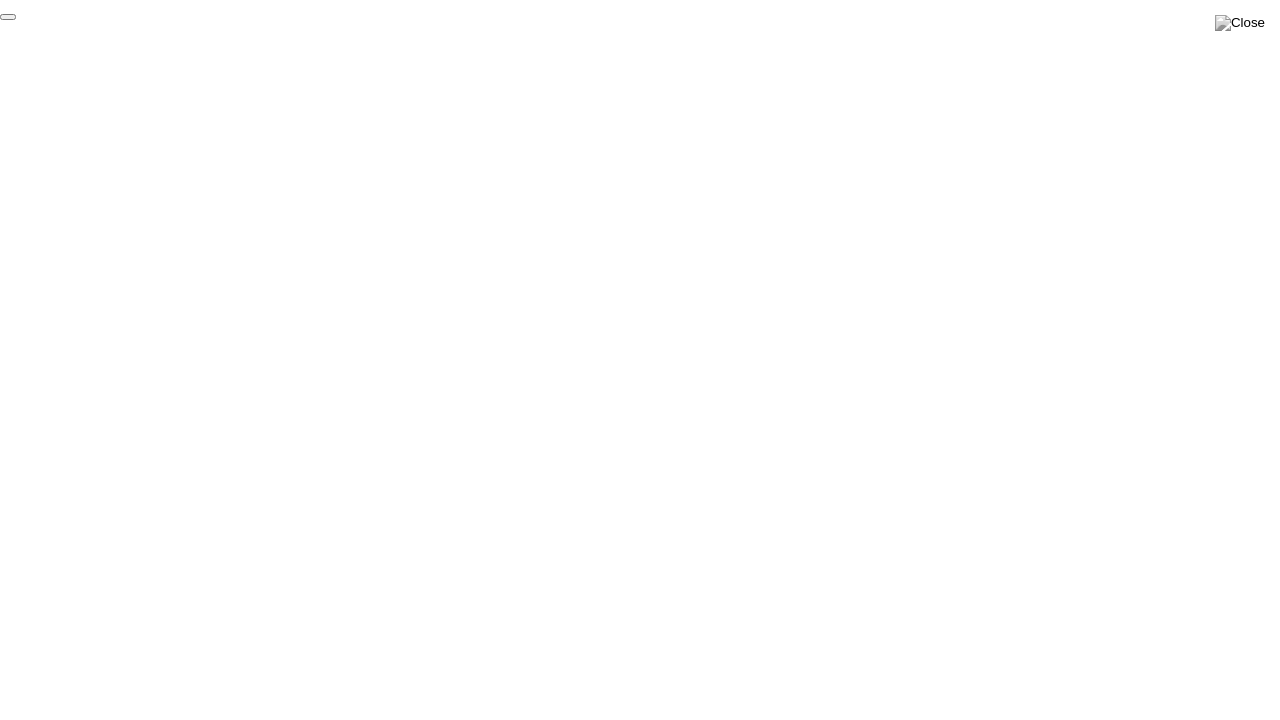 click on "End Proctoring Session" 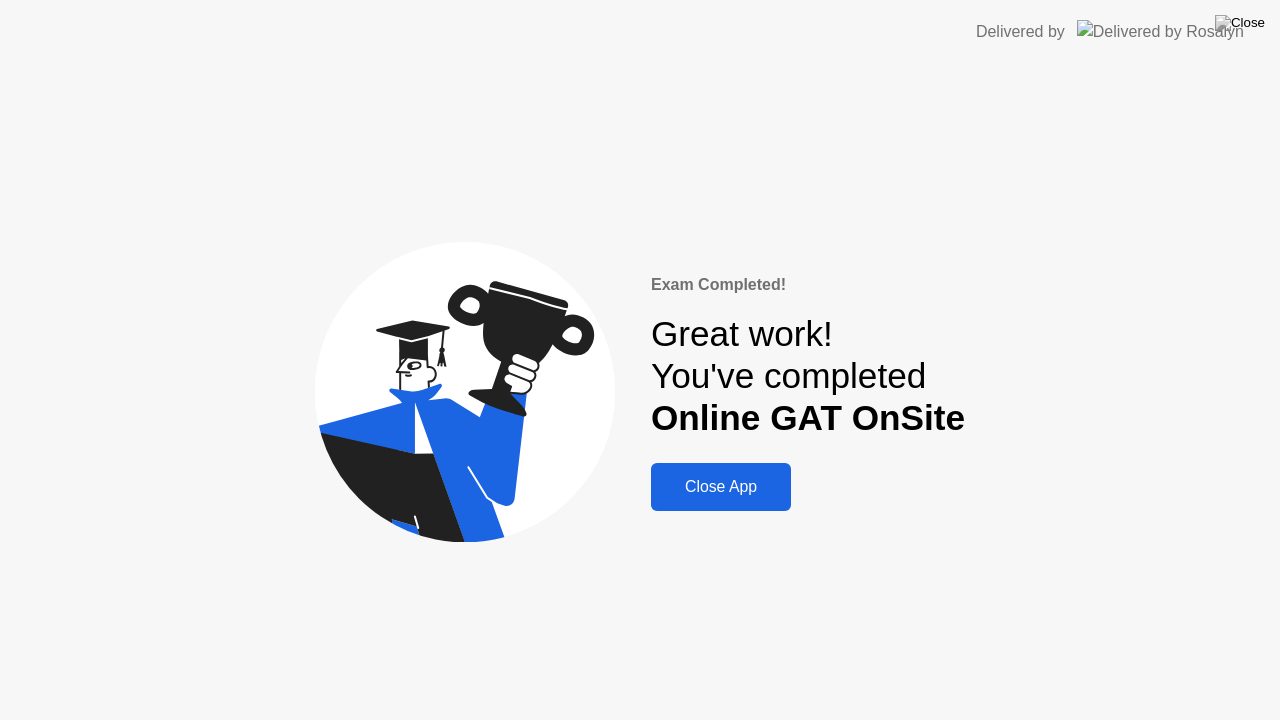 click on "Close App" 